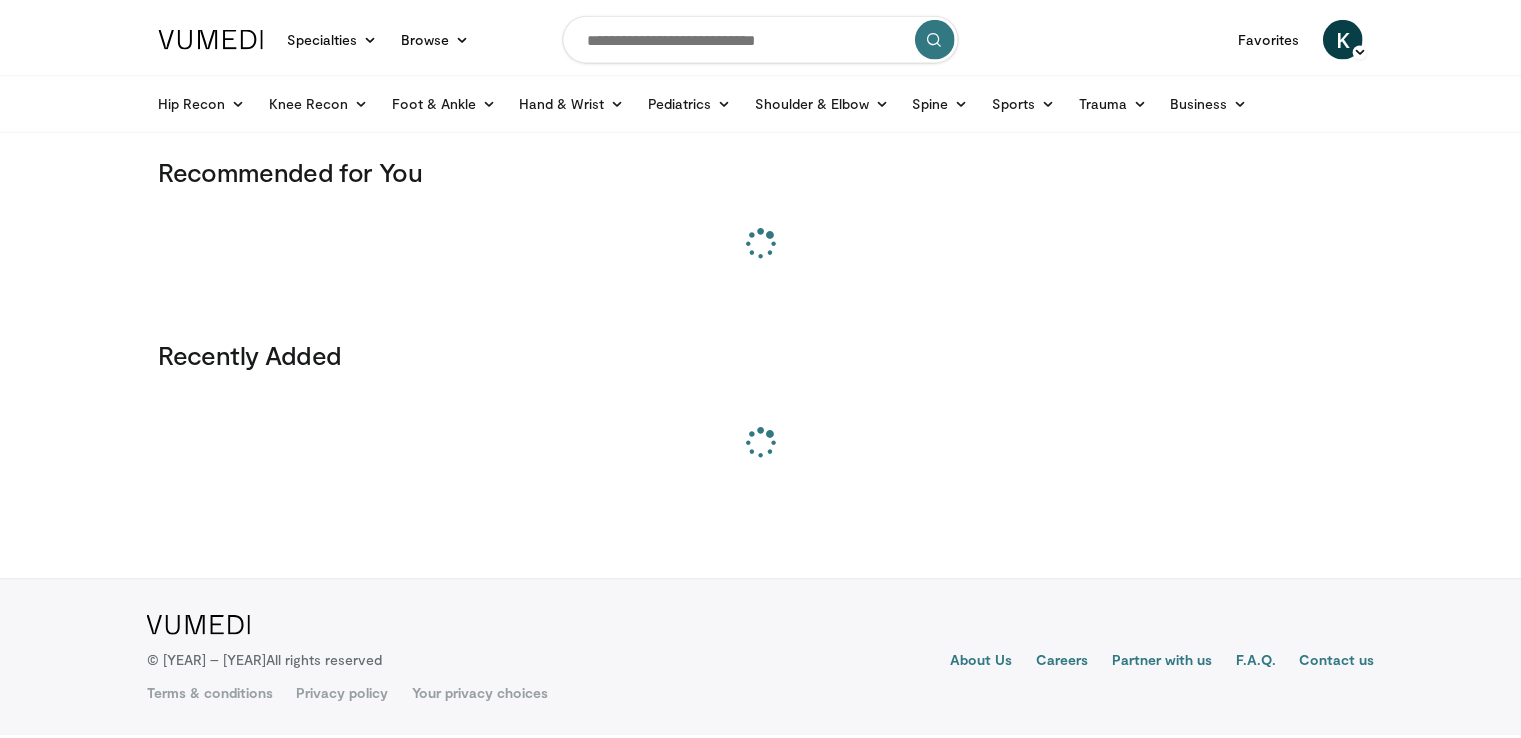 scroll, scrollTop: 0, scrollLeft: 0, axis: both 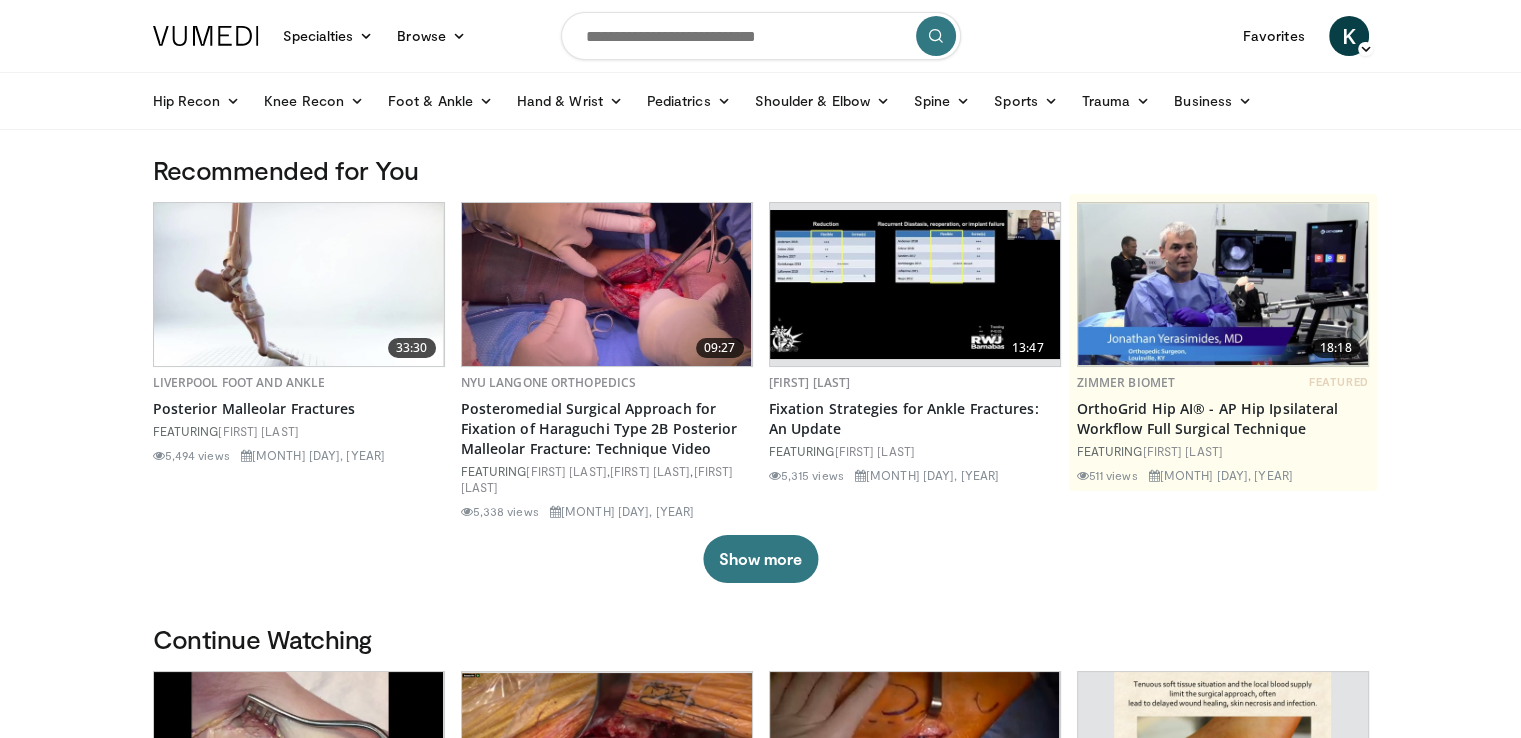 click at bounding box center (761, 36) 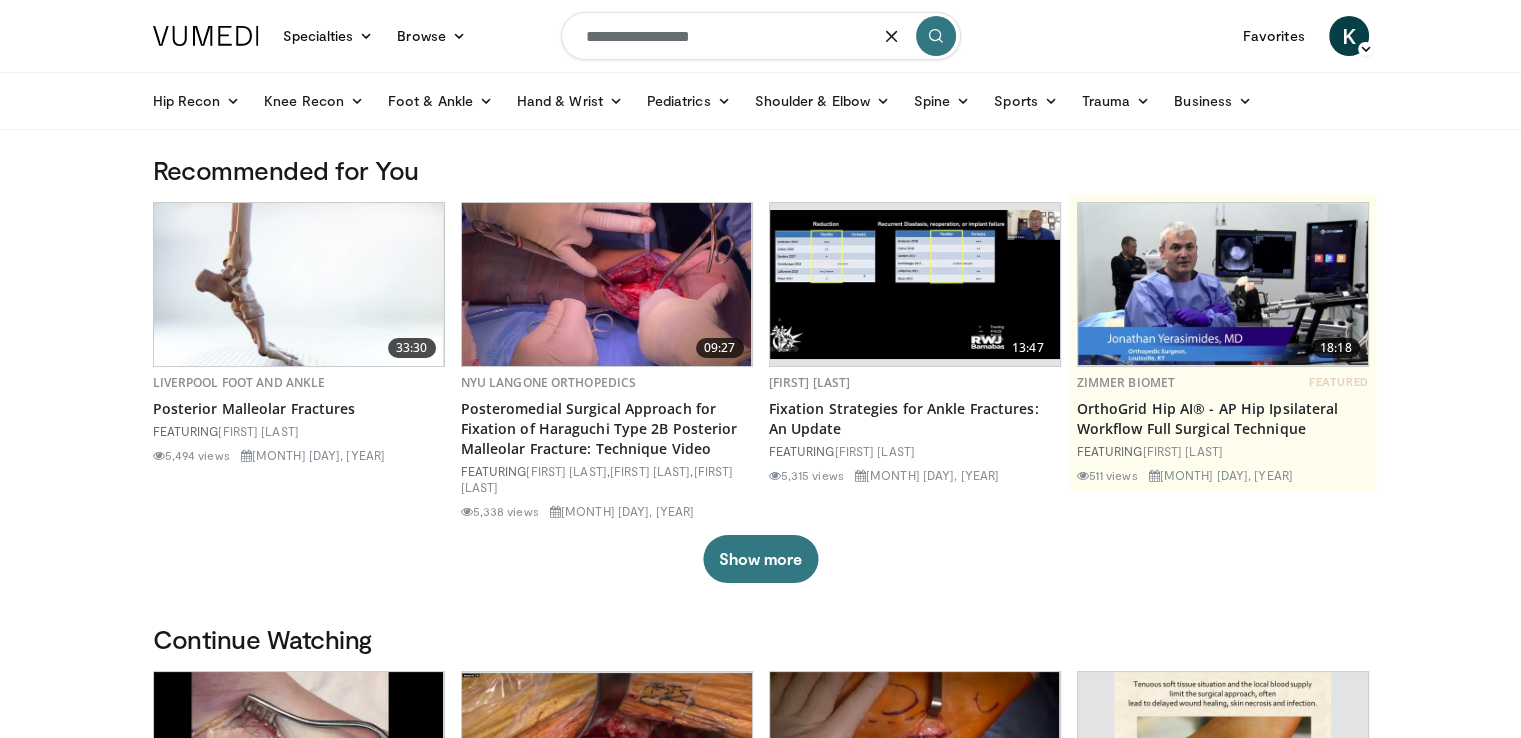 type on "**********" 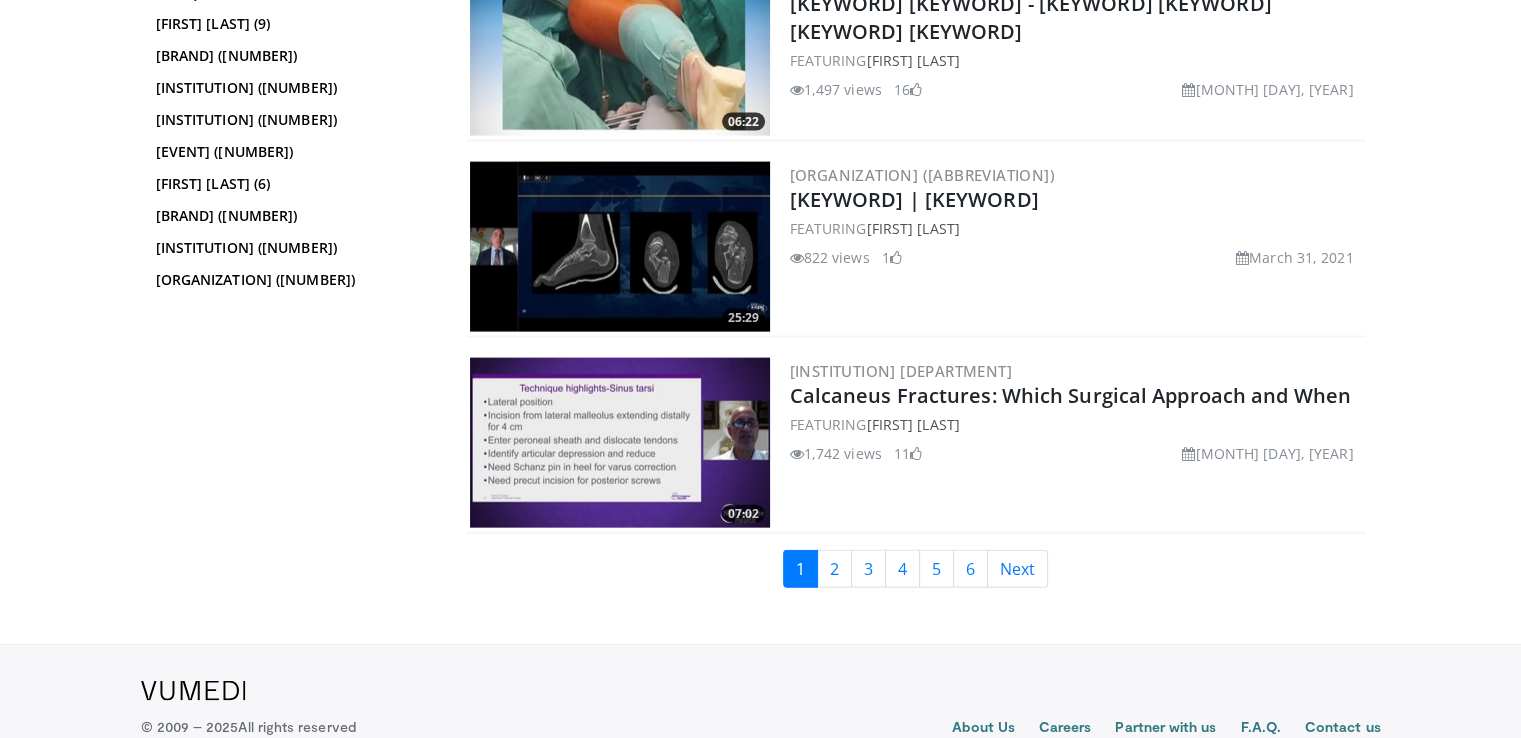 scroll, scrollTop: 4376, scrollLeft: 0, axis: vertical 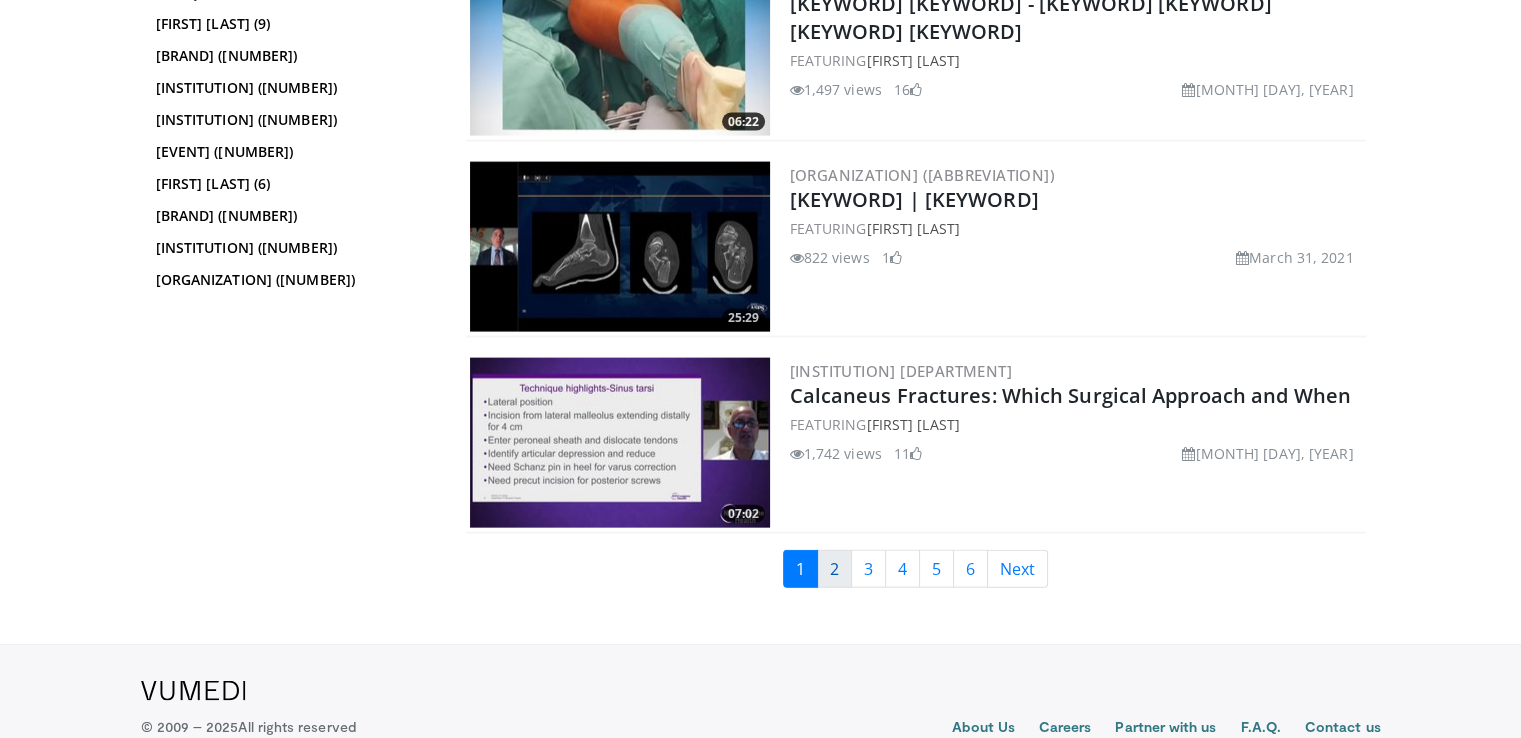 click on "2" at bounding box center [834, 569] 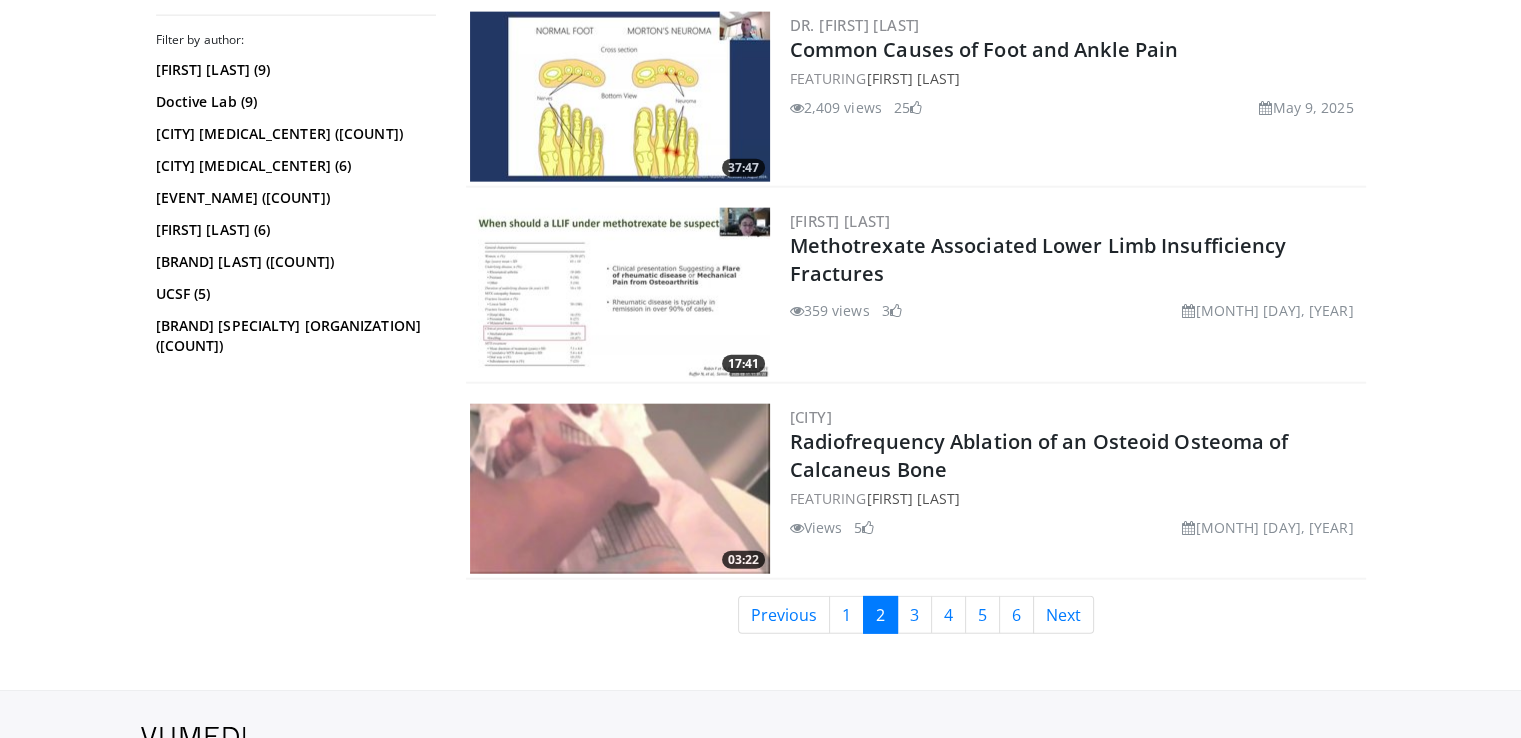 scroll, scrollTop: 4731, scrollLeft: 0, axis: vertical 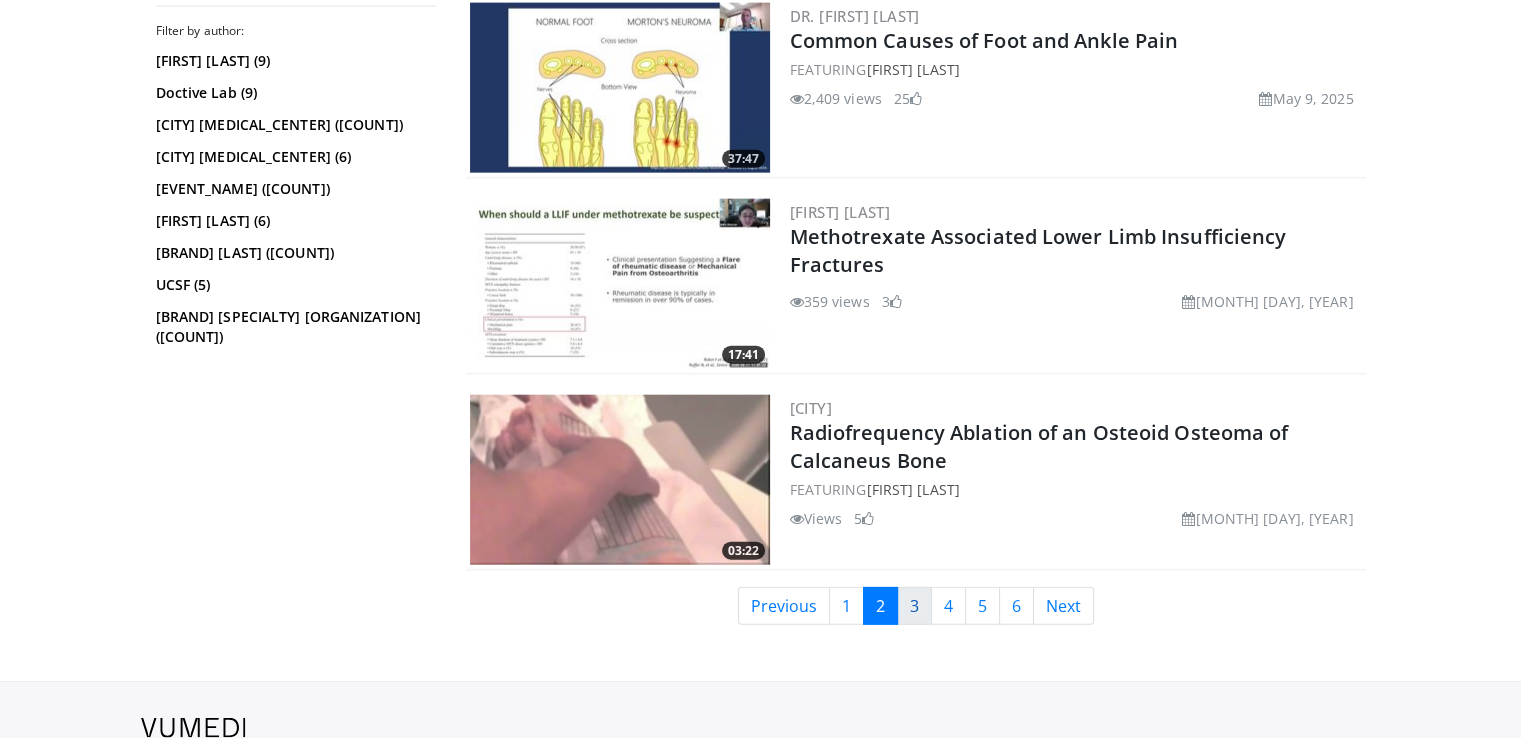 click on "3" at bounding box center [914, 606] 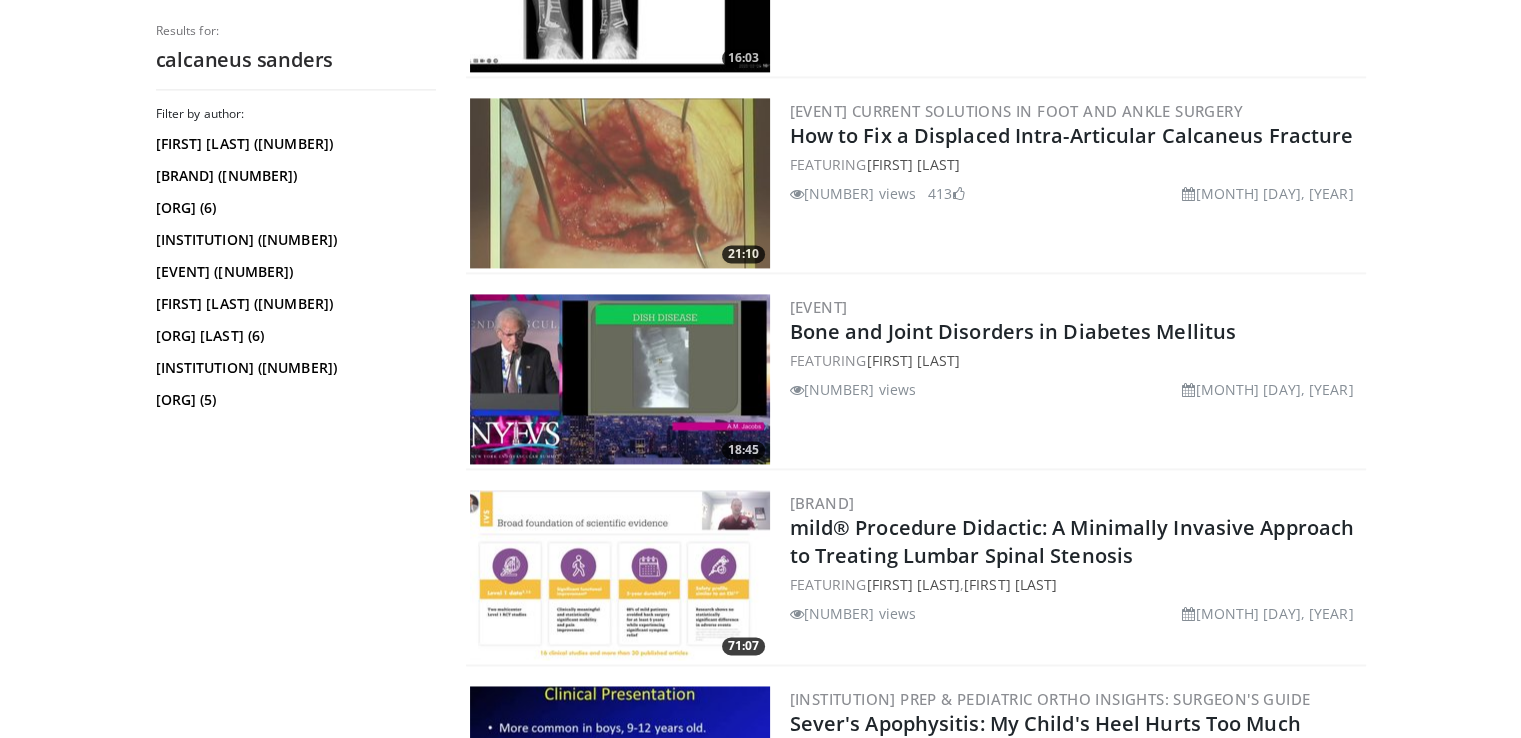 scroll, scrollTop: 2888, scrollLeft: 0, axis: vertical 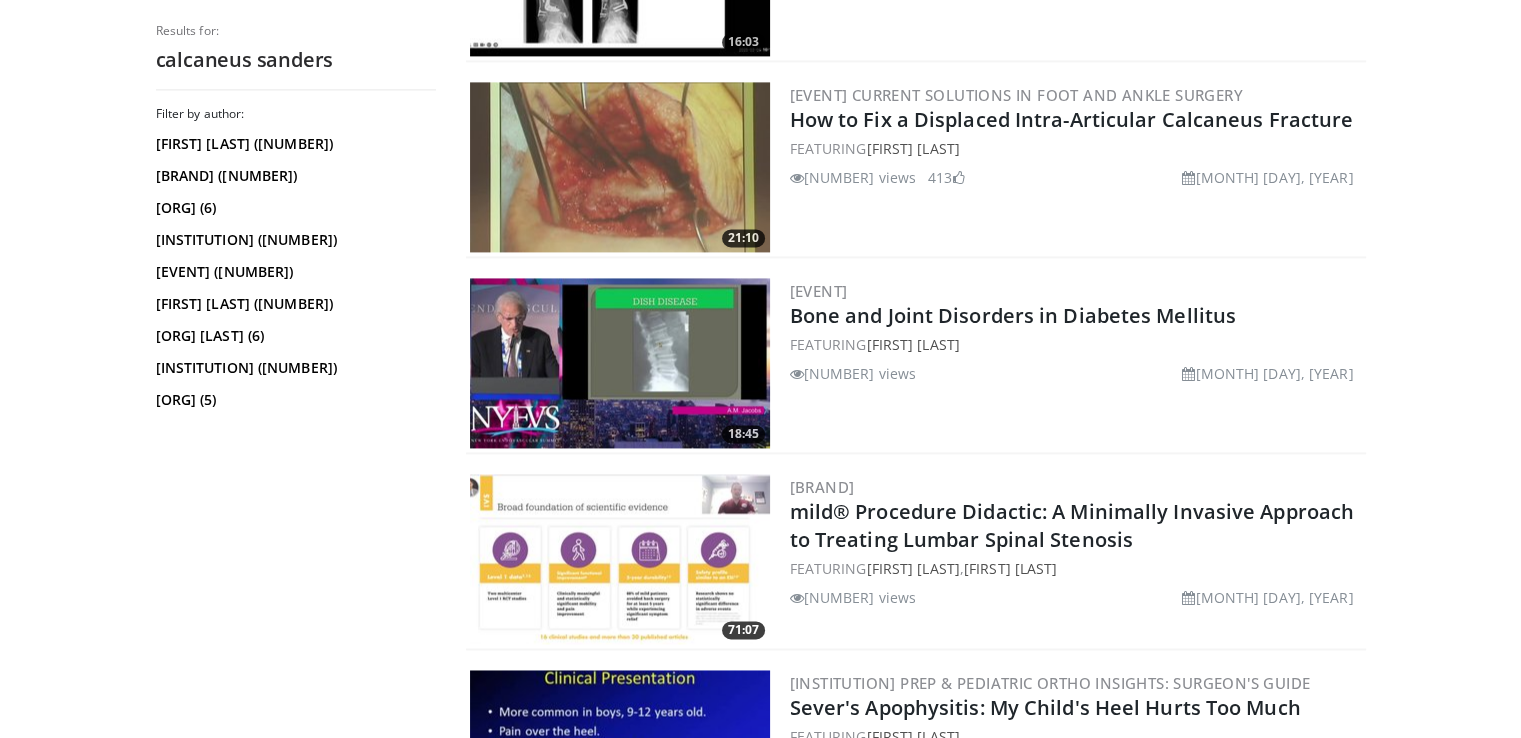 click at bounding box center [620, 167] 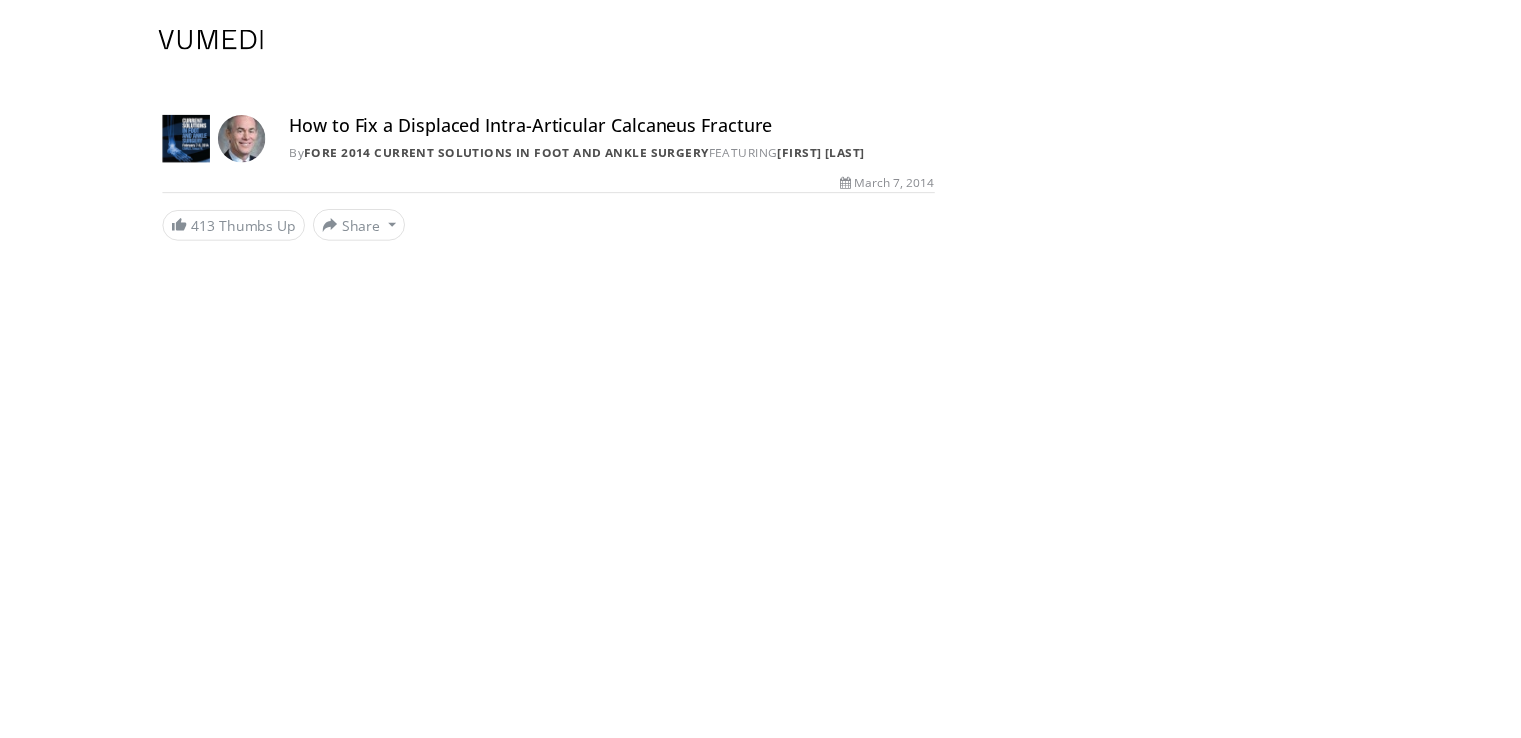 scroll, scrollTop: 0, scrollLeft: 0, axis: both 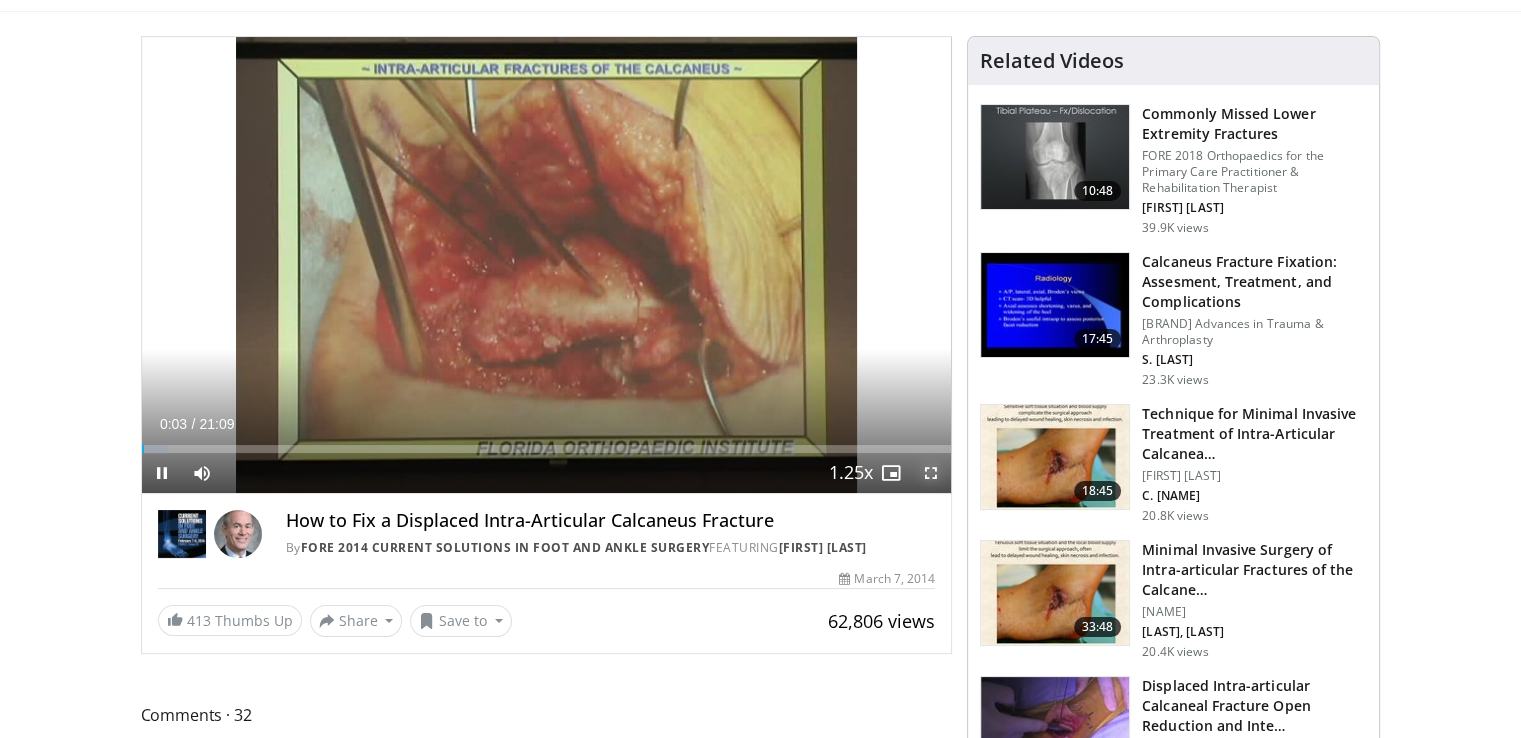click at bounding box center [931, 473] 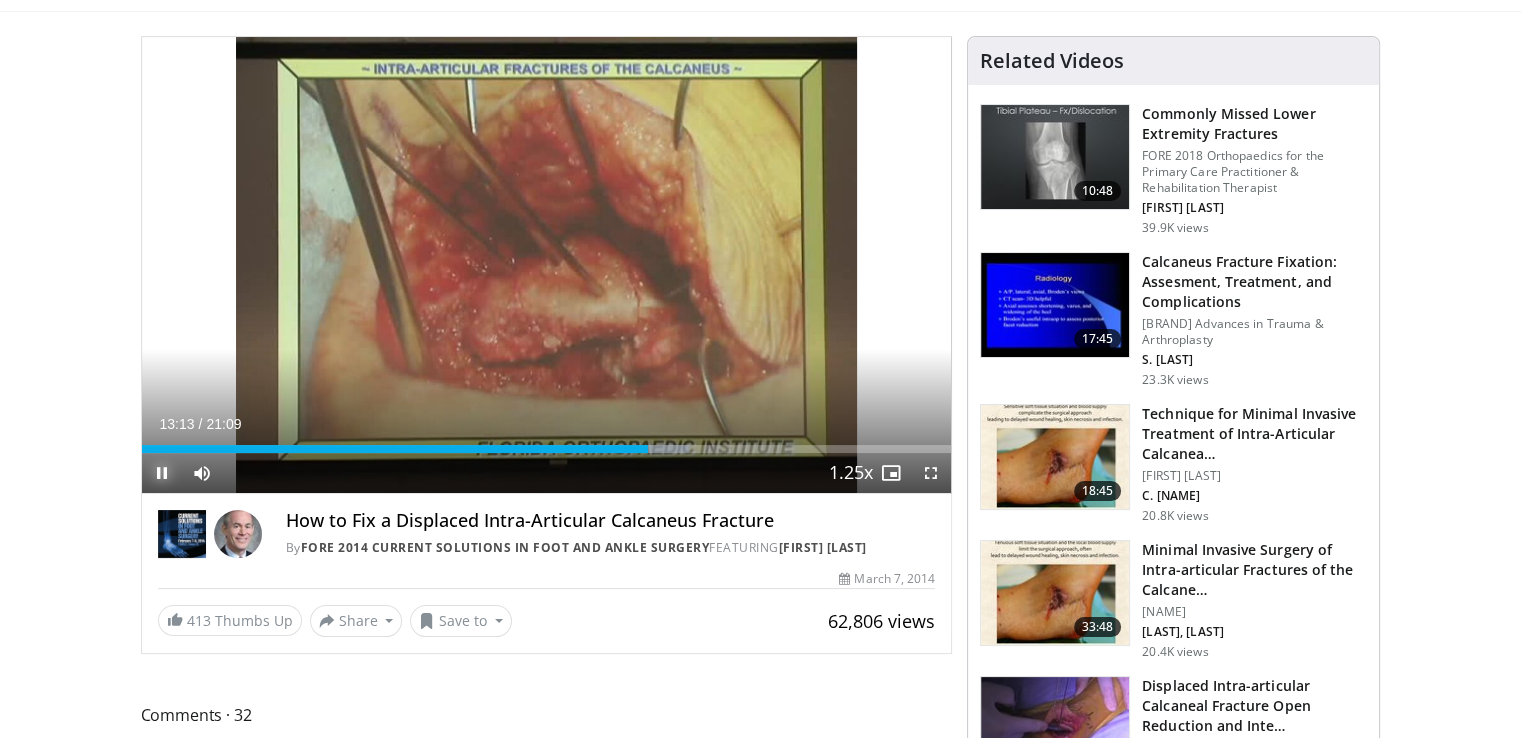 click at bounding box center [162, 473] 